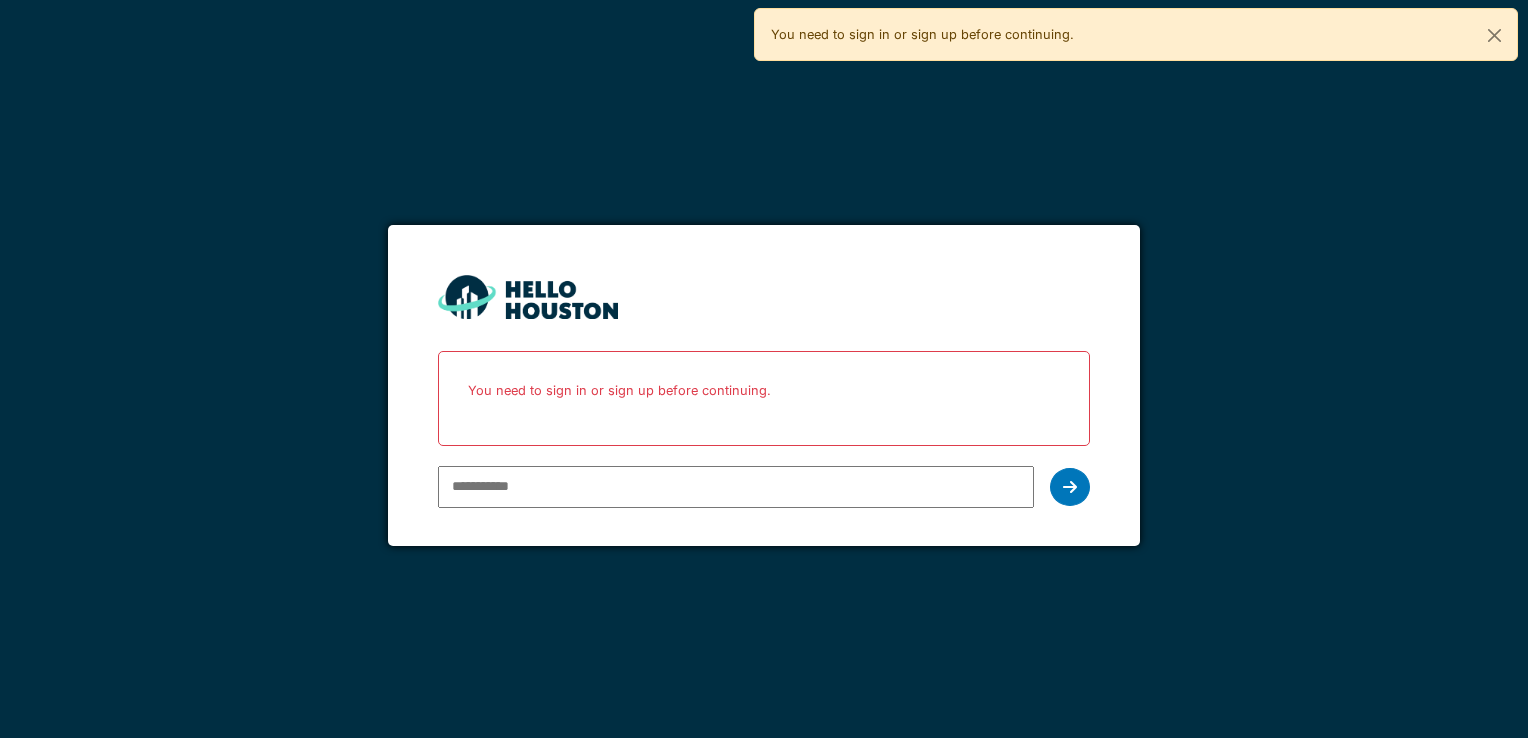 scroll, scrollTop: 0, scrollLeft: 0, axis: both 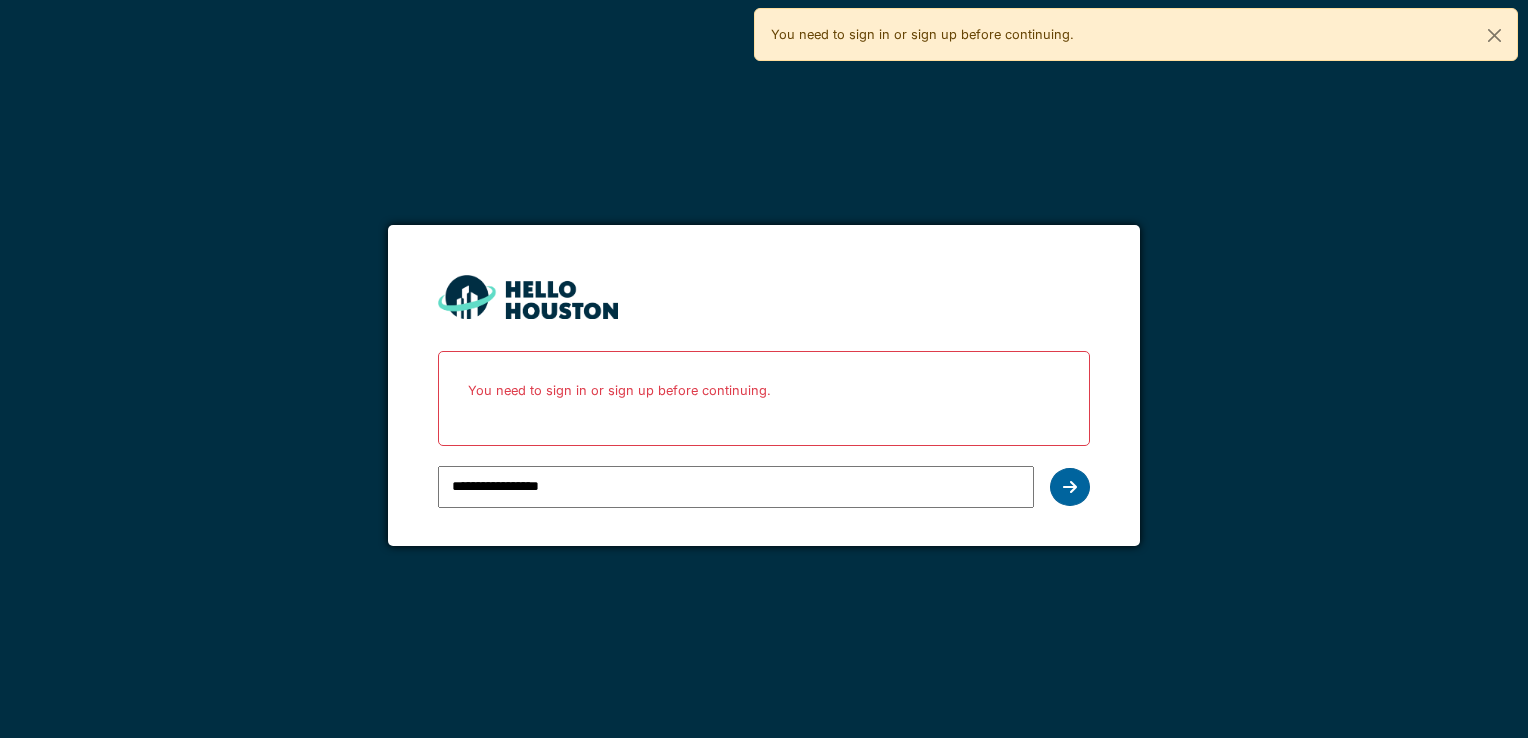 click at bounding box center (1070, 487) 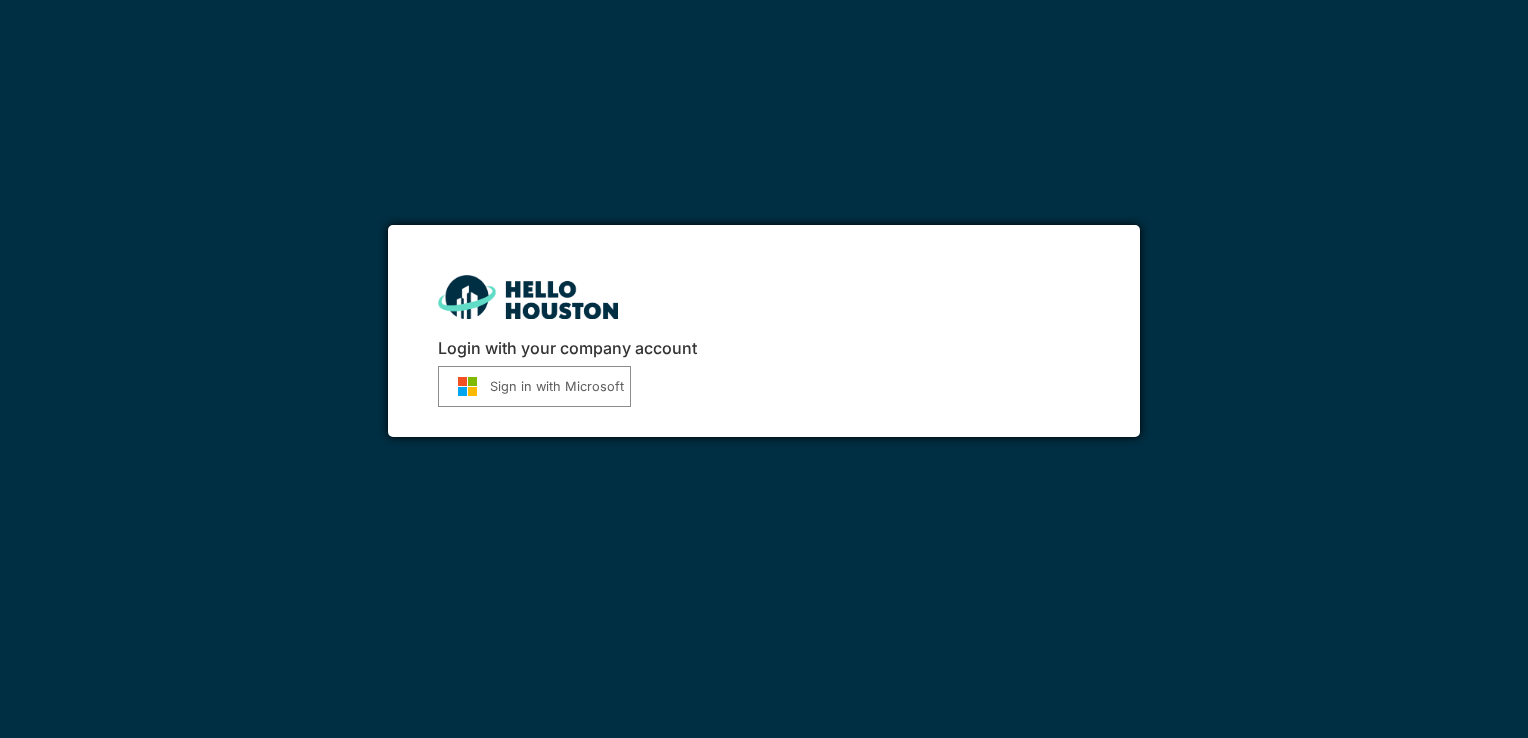 scroll, scrollTop: 0, scrollLeft: 0, axis: both 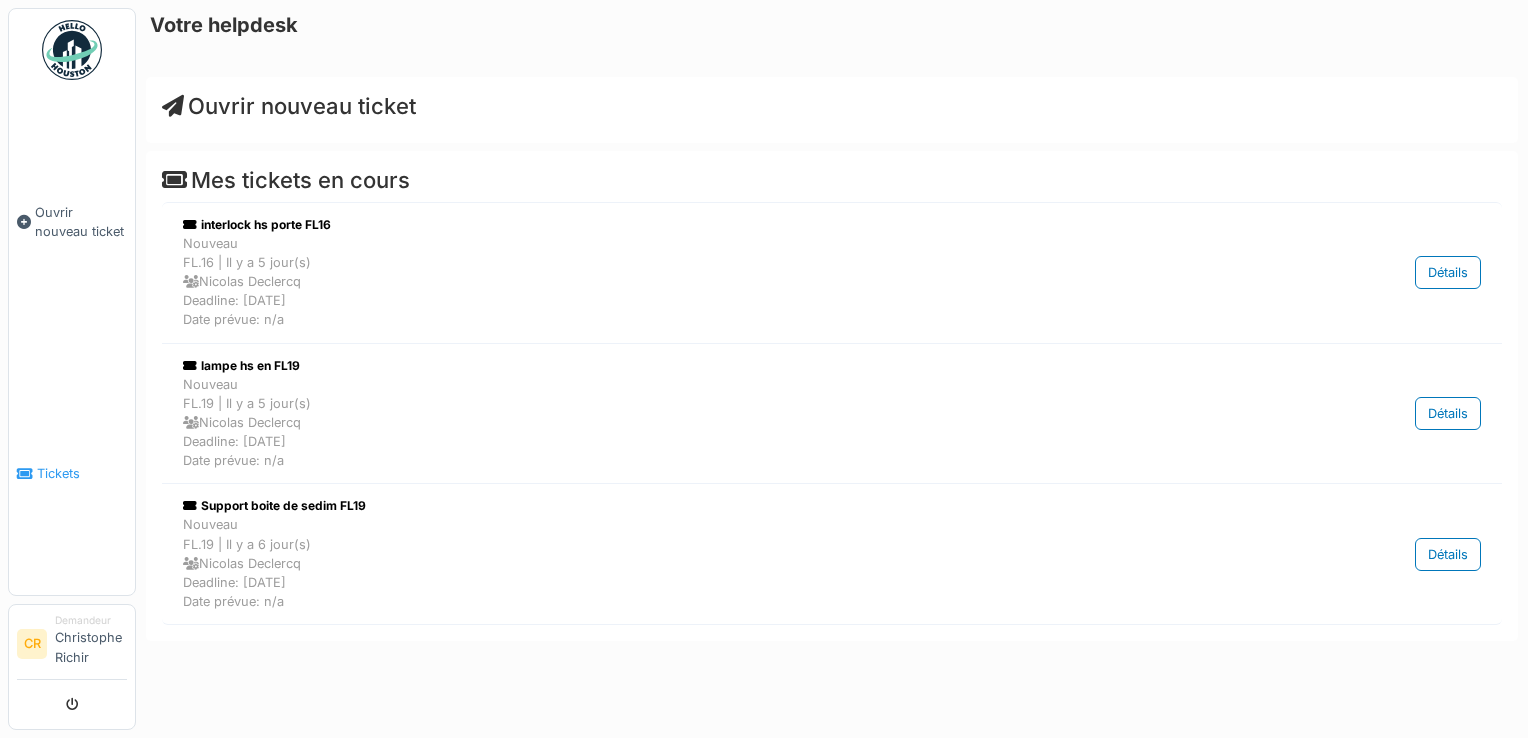 click on "Tickets" at bounding box center (82, 473) 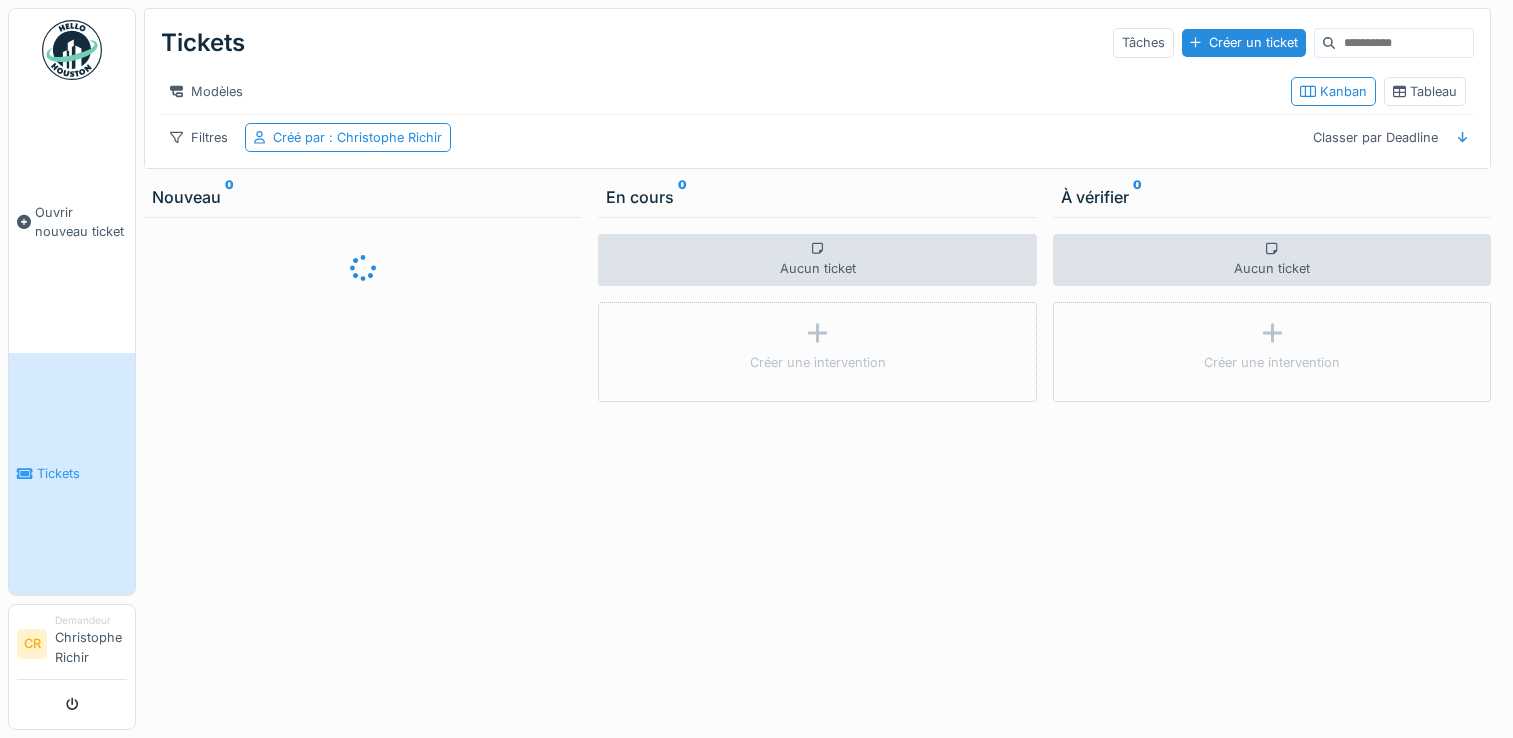 scroll, scrollTop: 0, scrollLeft: 0, axis: both 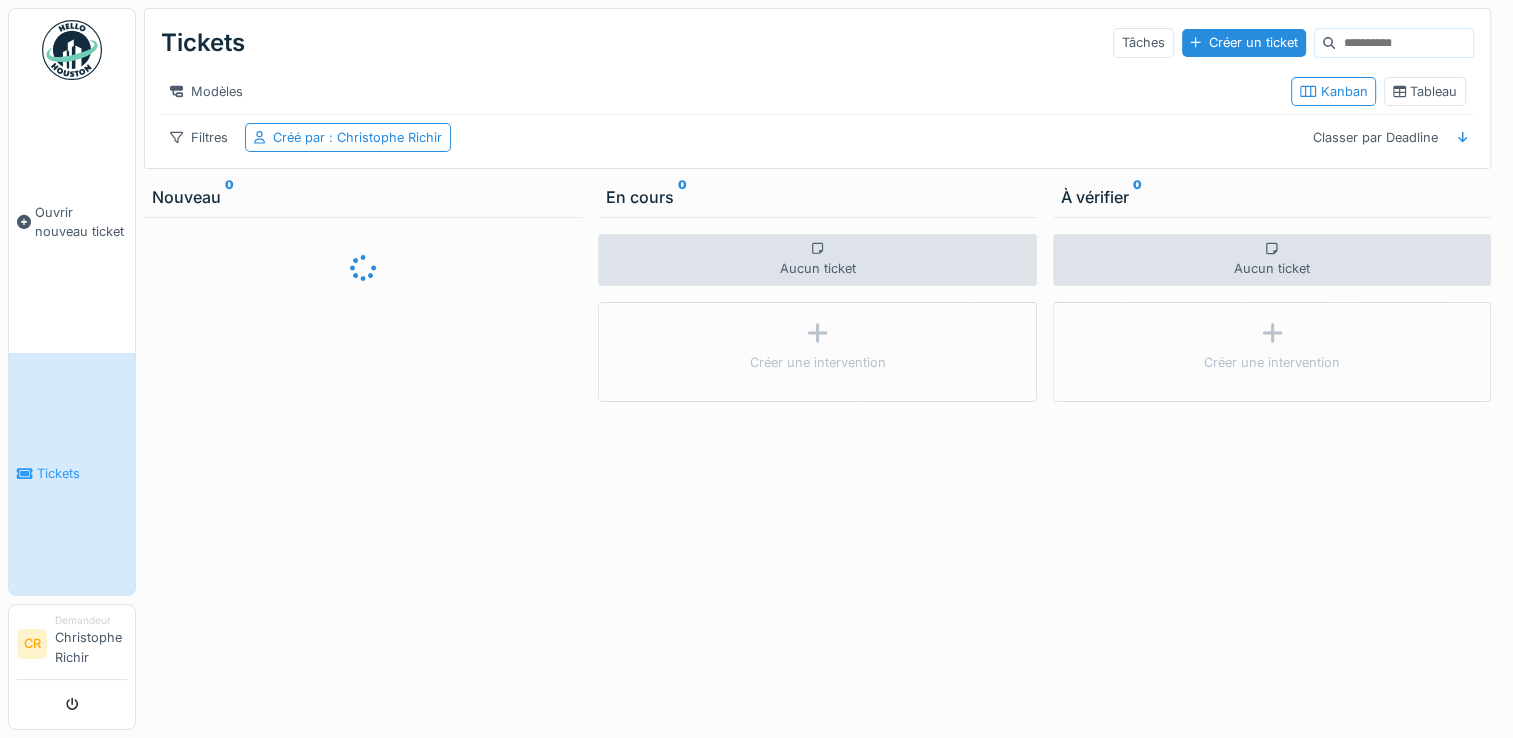 click at bounding box center (756, 369) 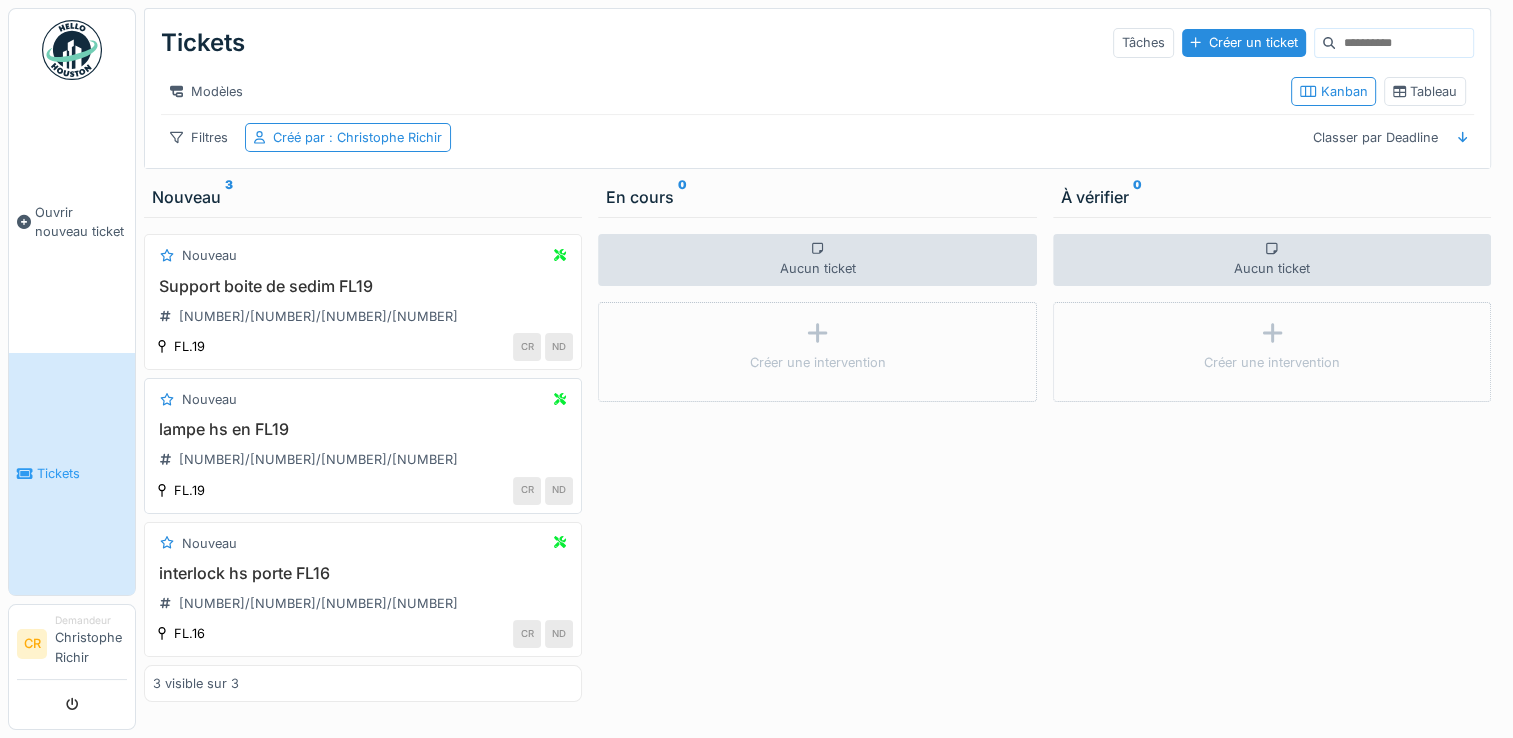 scroll, scrollTop: 0, scrollLeft: 0, axis: both 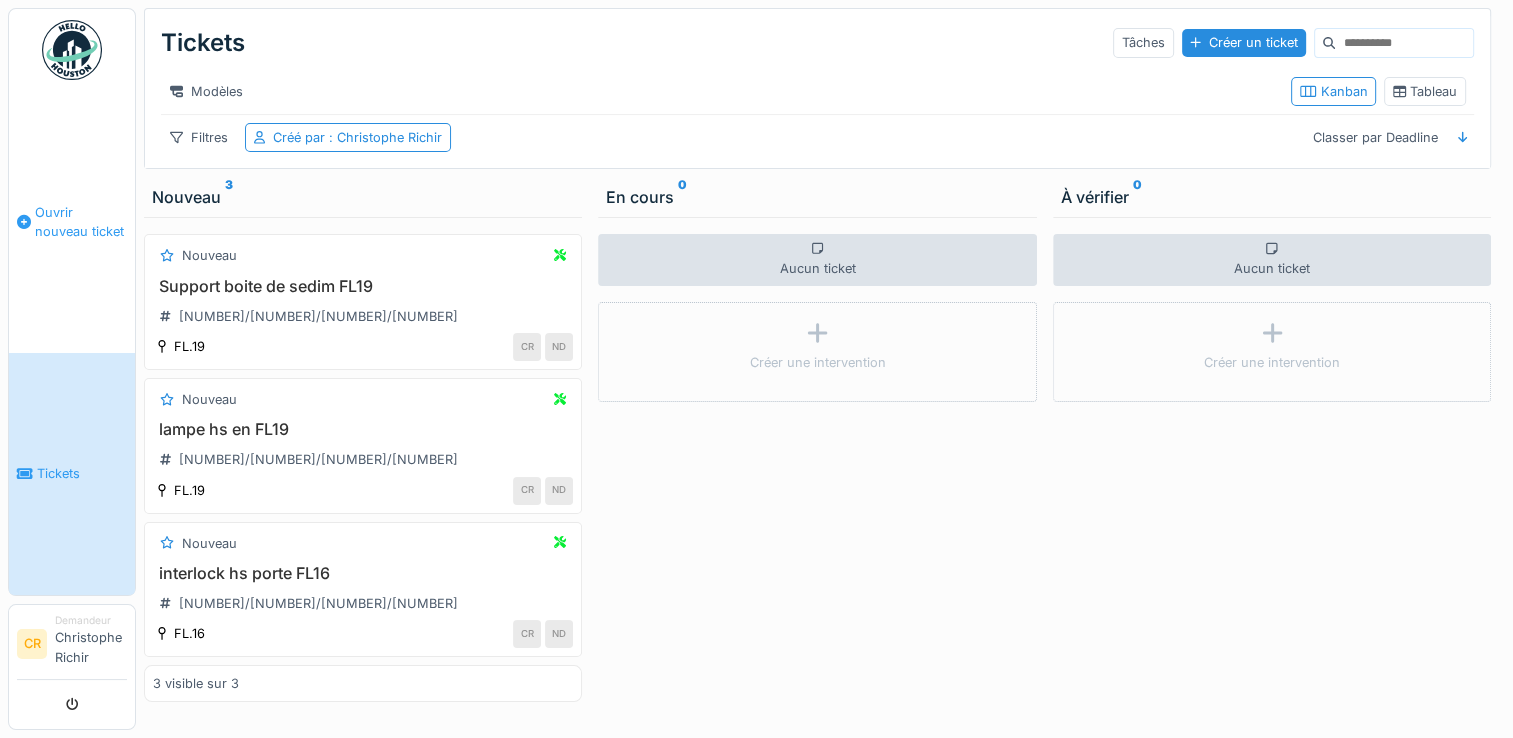 click on "Ouvrir nouveau ticket" at bounding box center [81, 222] 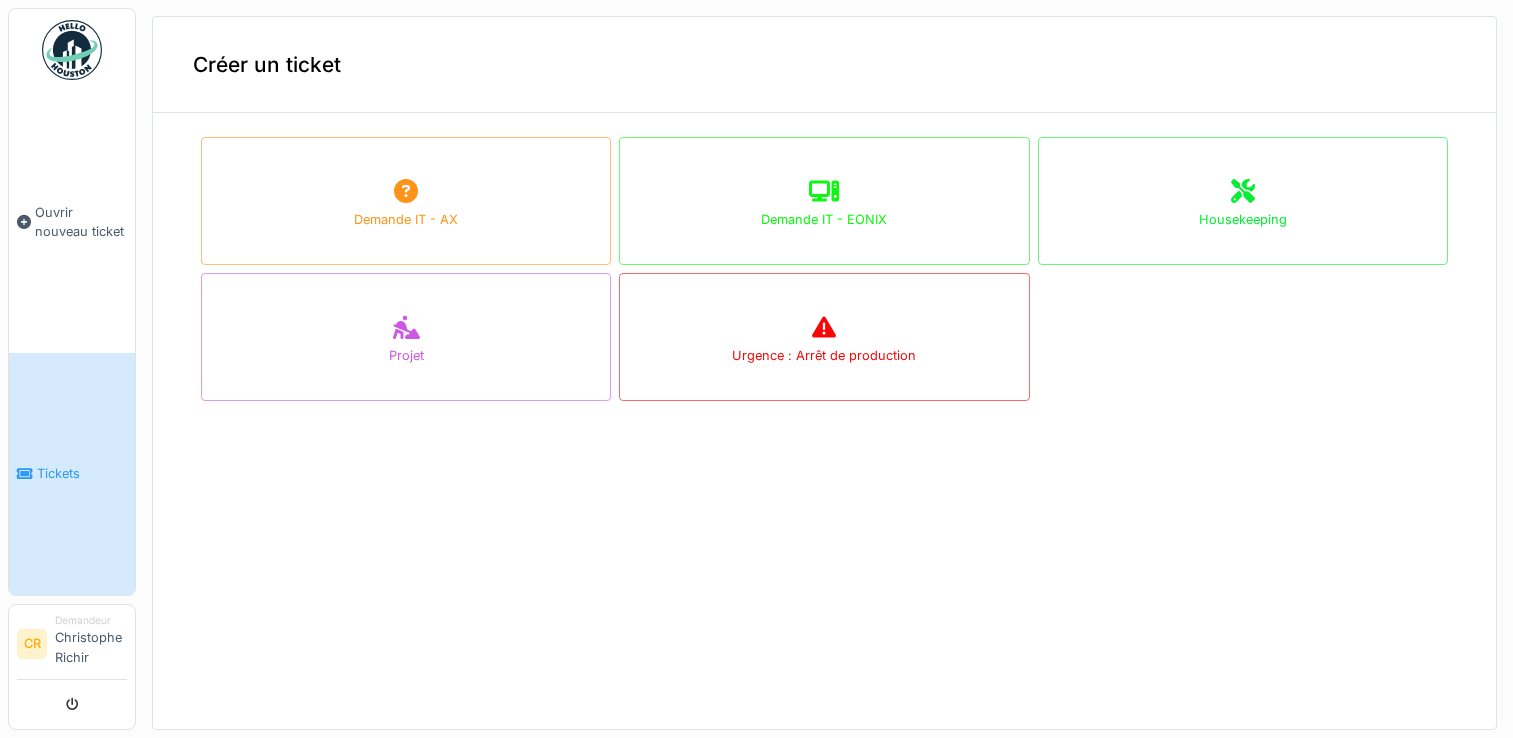 scroll, scrollTop: 0, scrollLeft: 0, axis: both 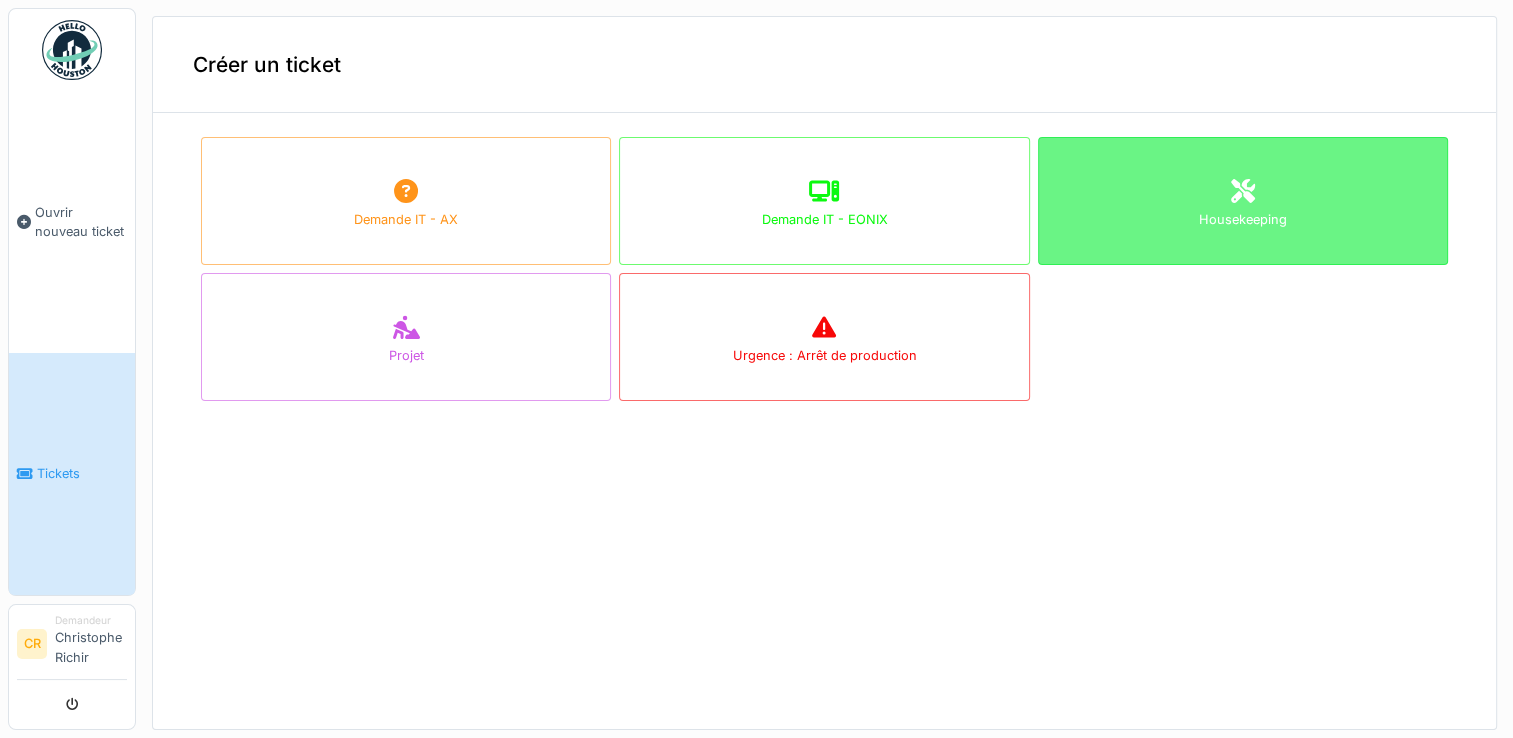 click on "Housekeeping" at bounding box center (1243, 219) 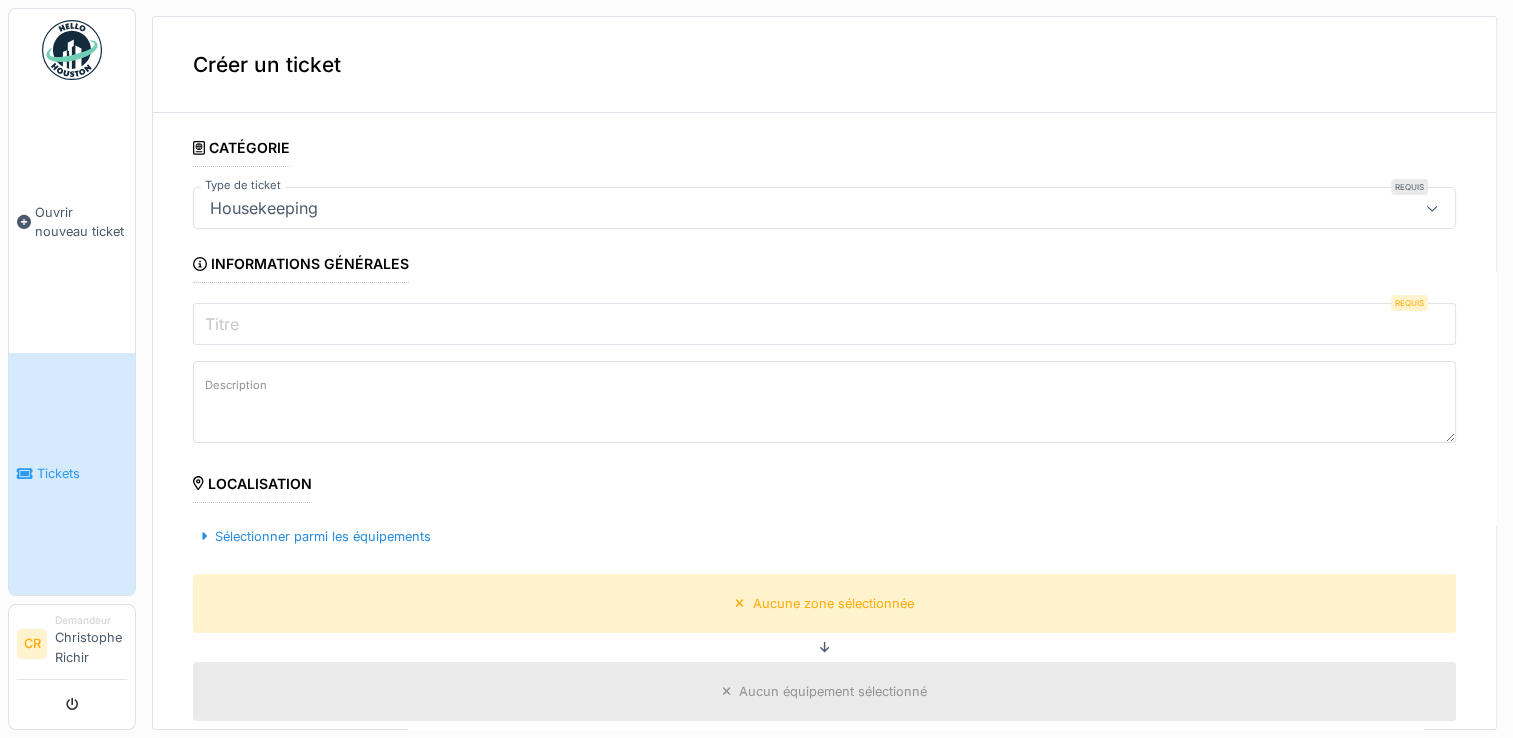 click on "Titre" at bounding box center (824, 324) 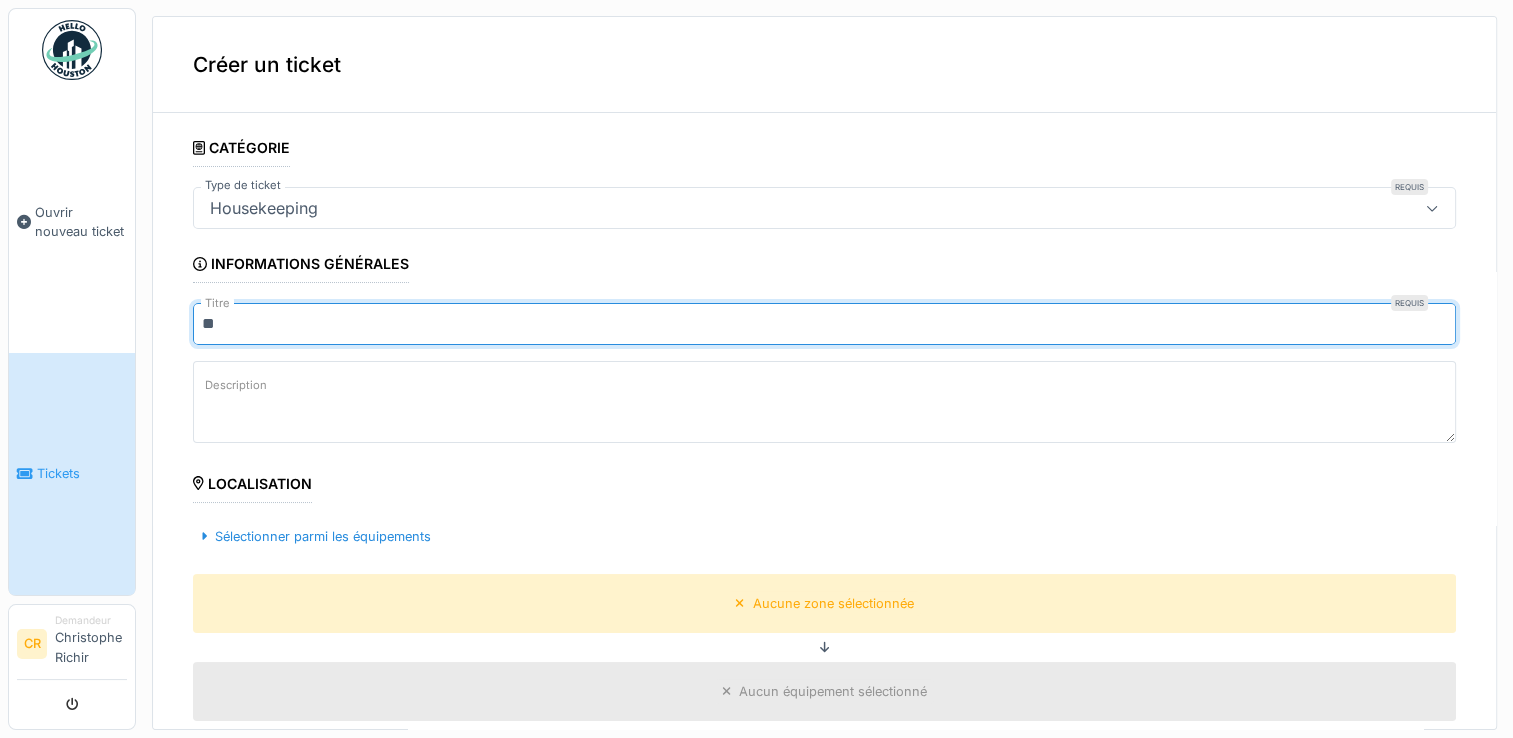 type on "*" 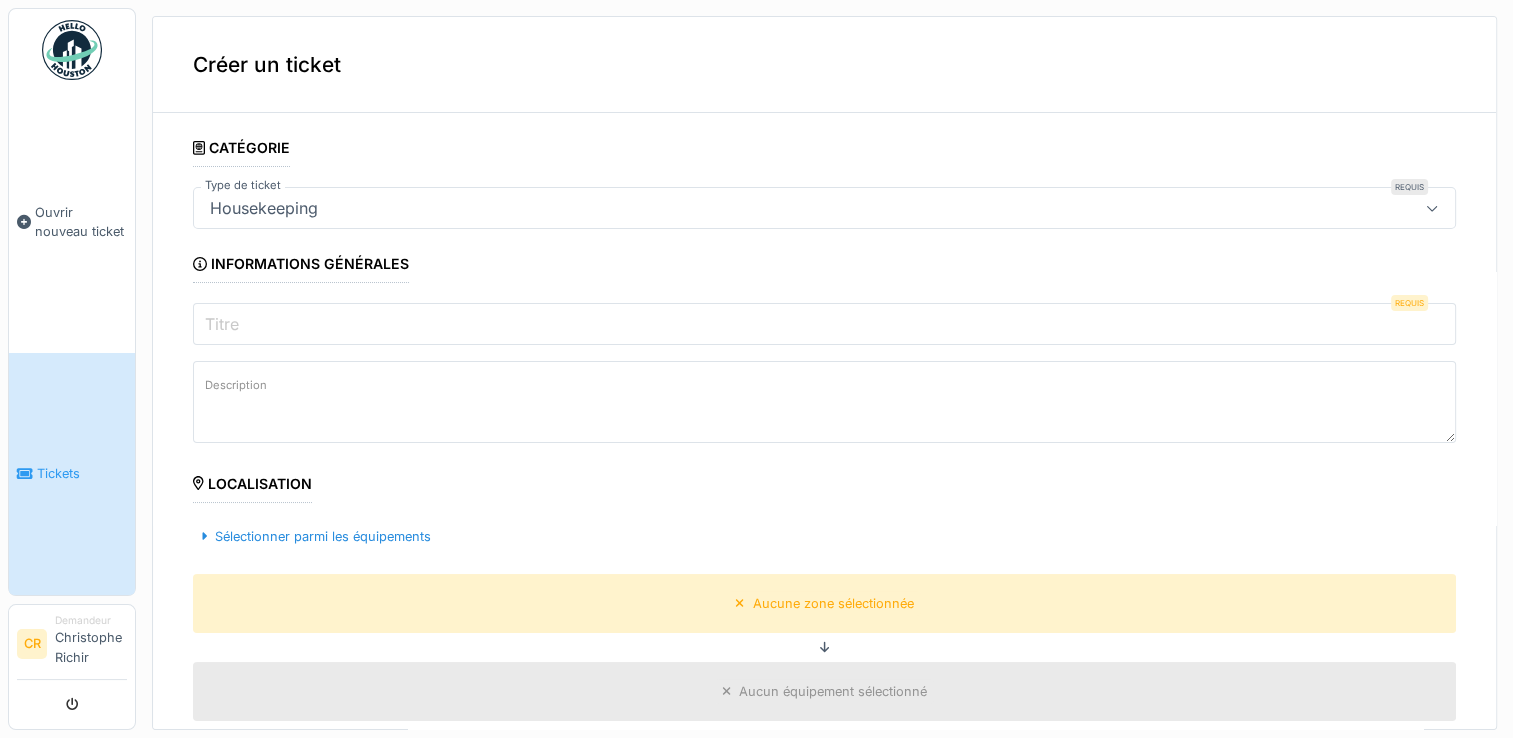 type on "*" 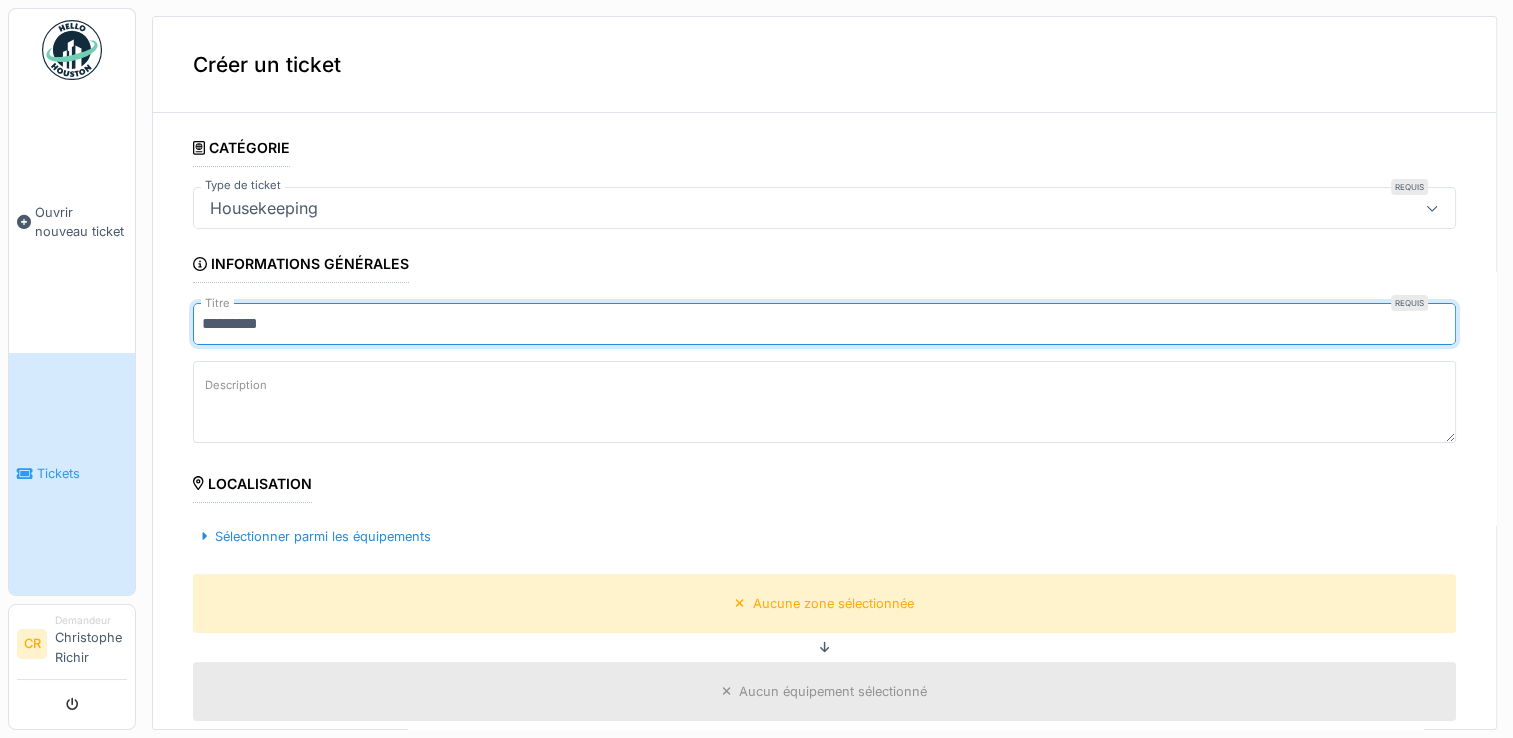 click on "********" at bounding box center [824, 324] 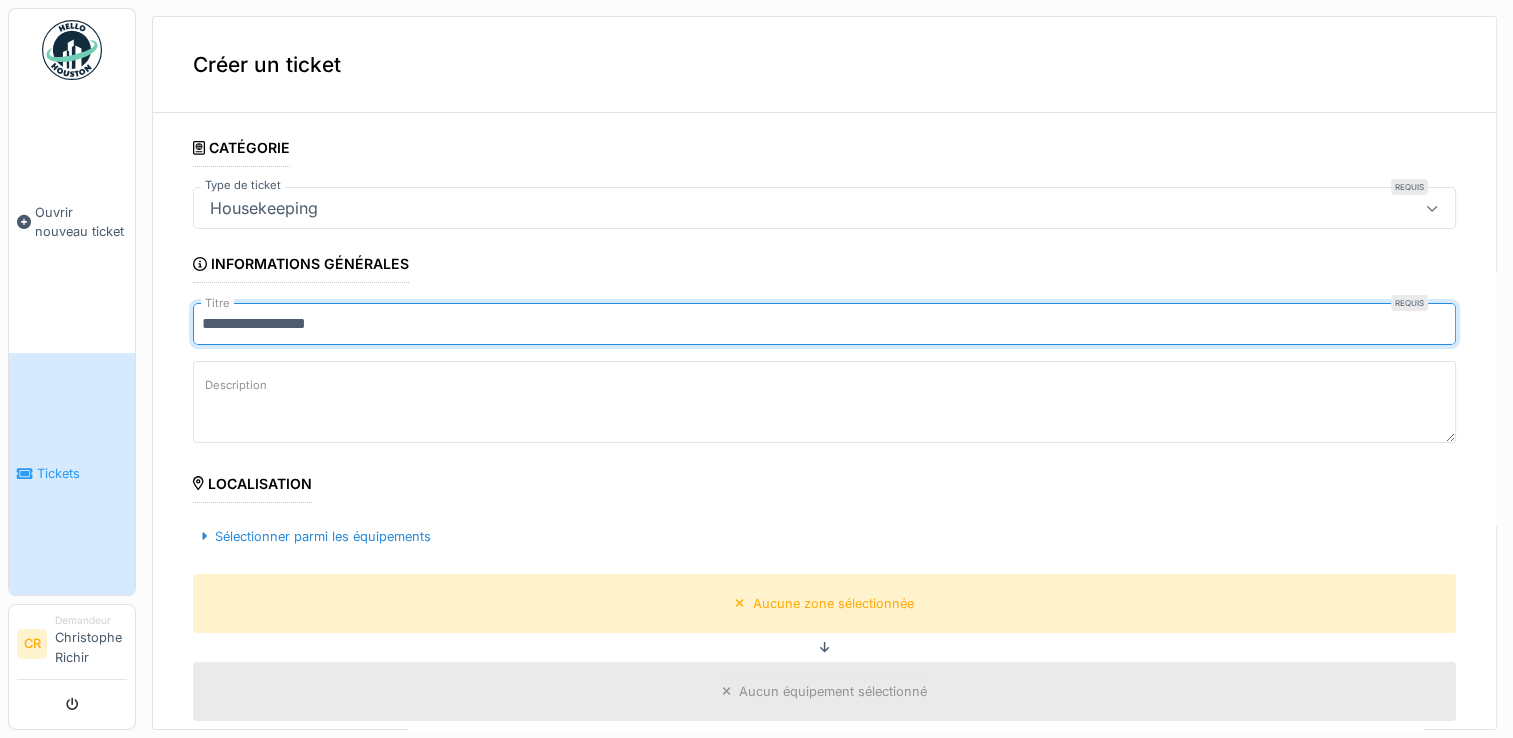drag, startPoint x: 284, startPoint y: 323, endPoint x: 177, endPoint y: 323, distance: 107 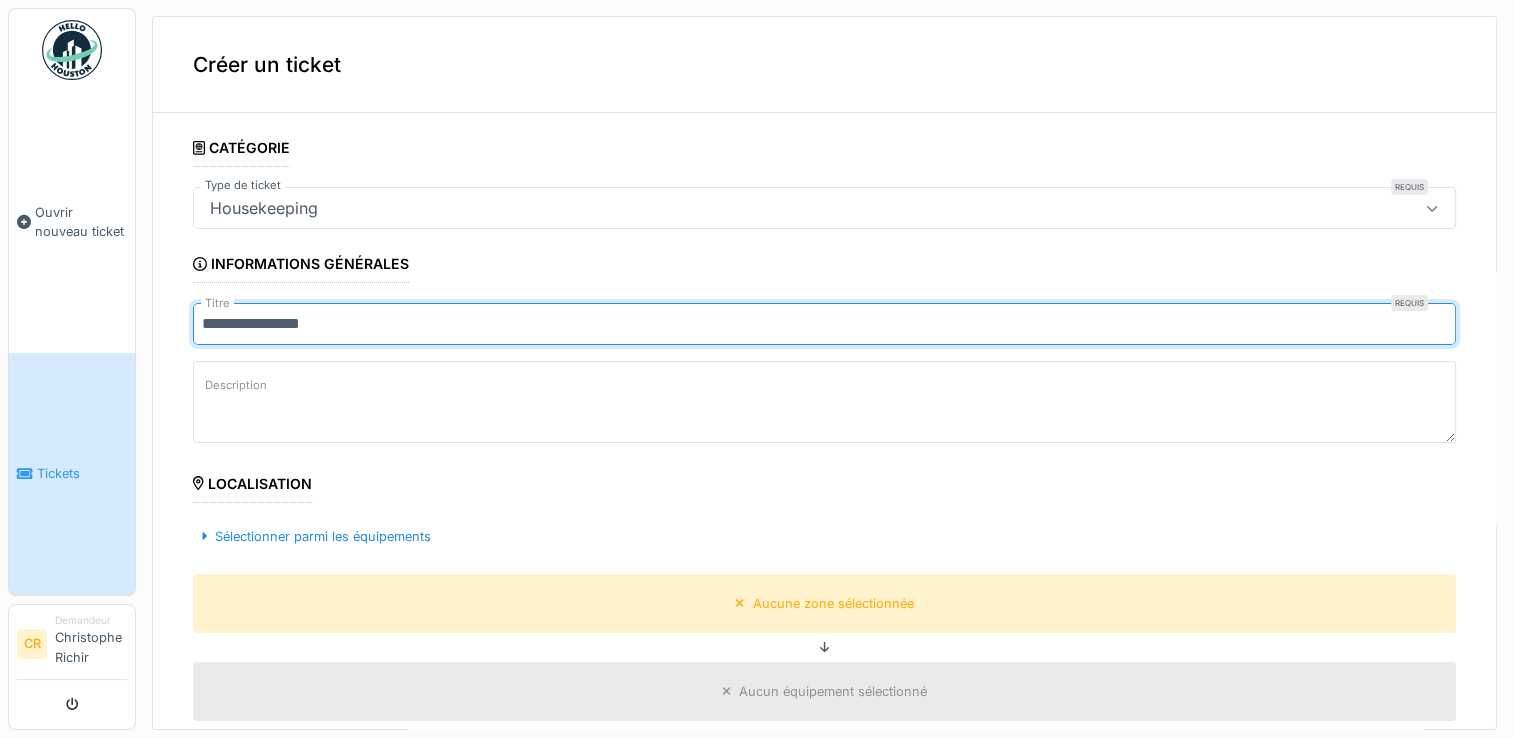 click on "**********" at bounding box center [824, 324] 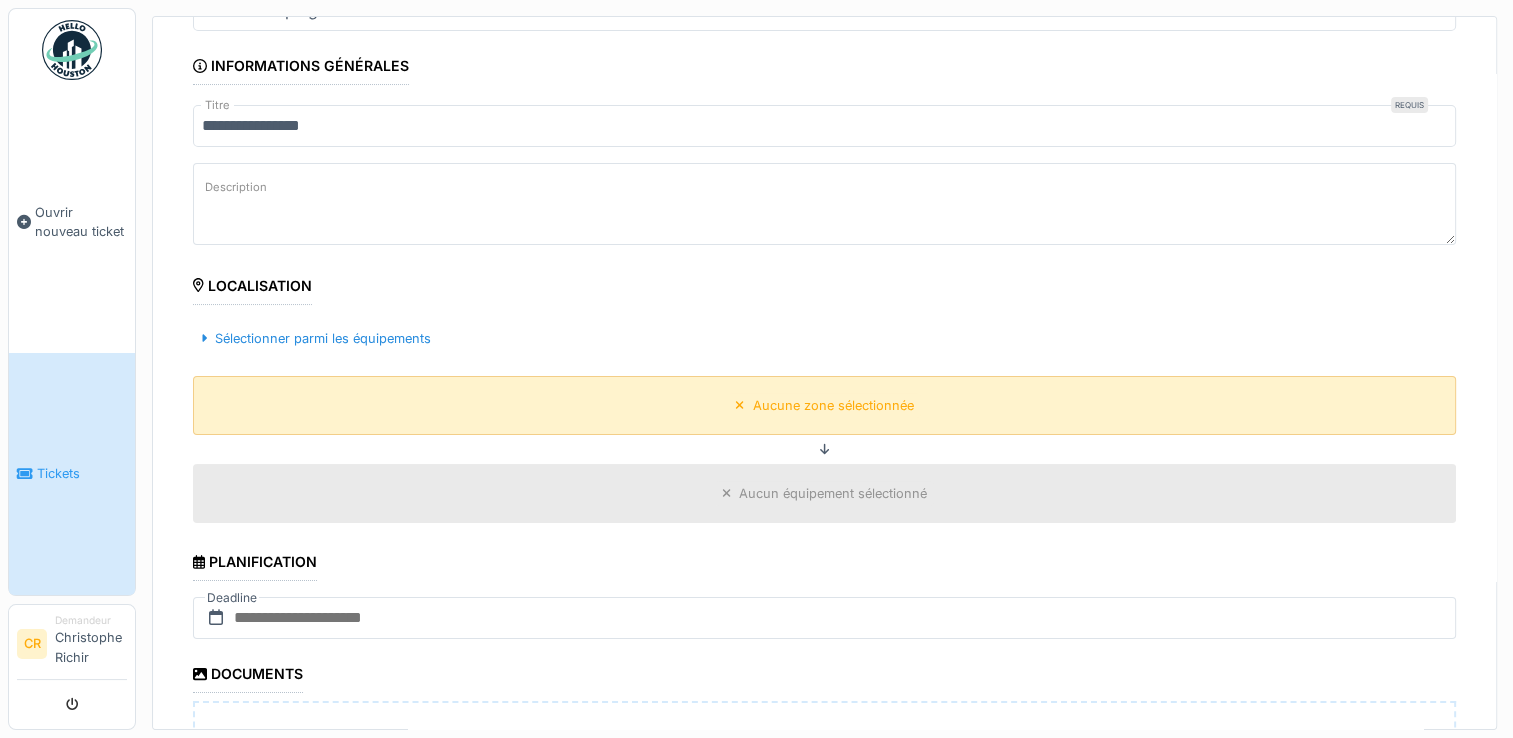 scroll, scrollTop: 200, scrollLeft: 0, axis: vertical 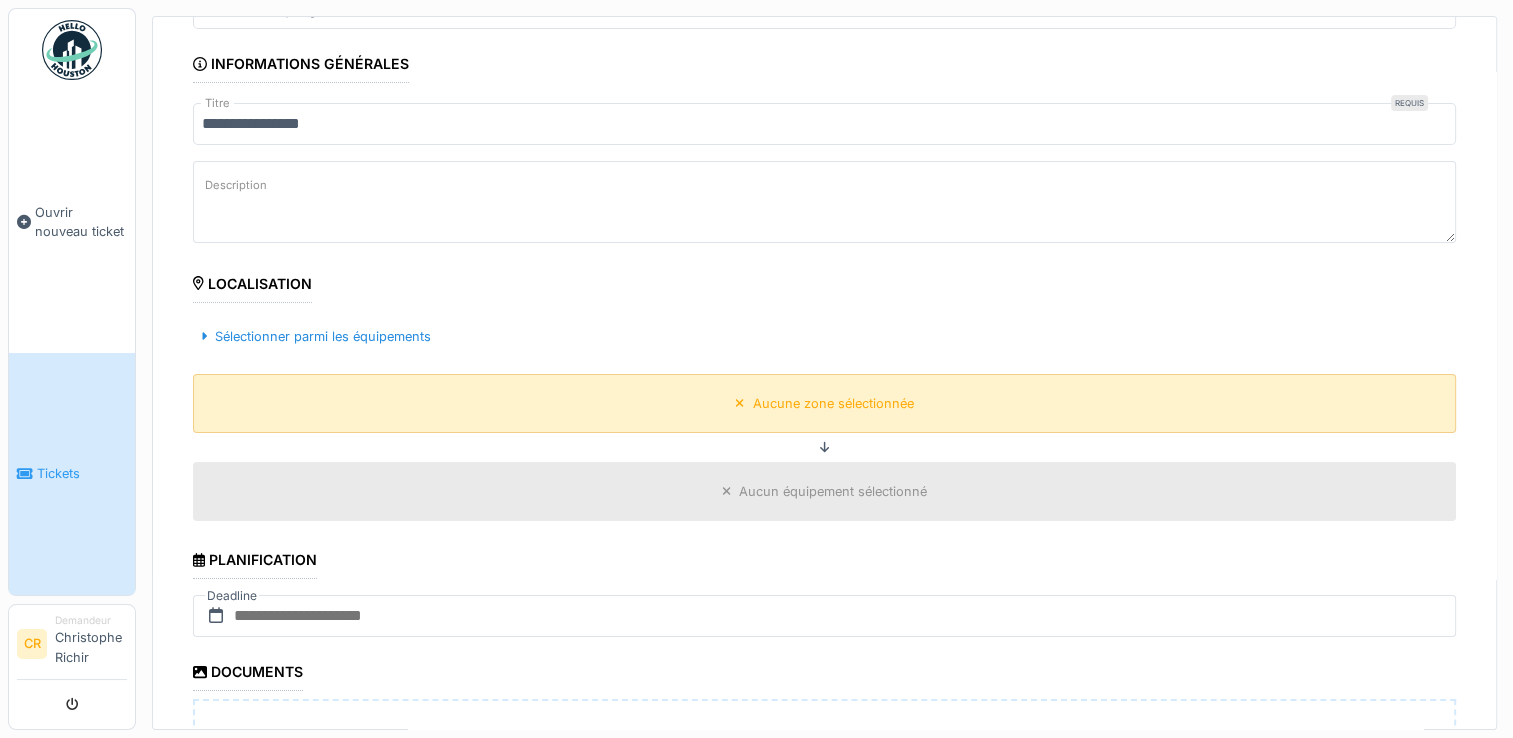 click on "Aucune zone sélectionnée" at bounding box center (833, 403) 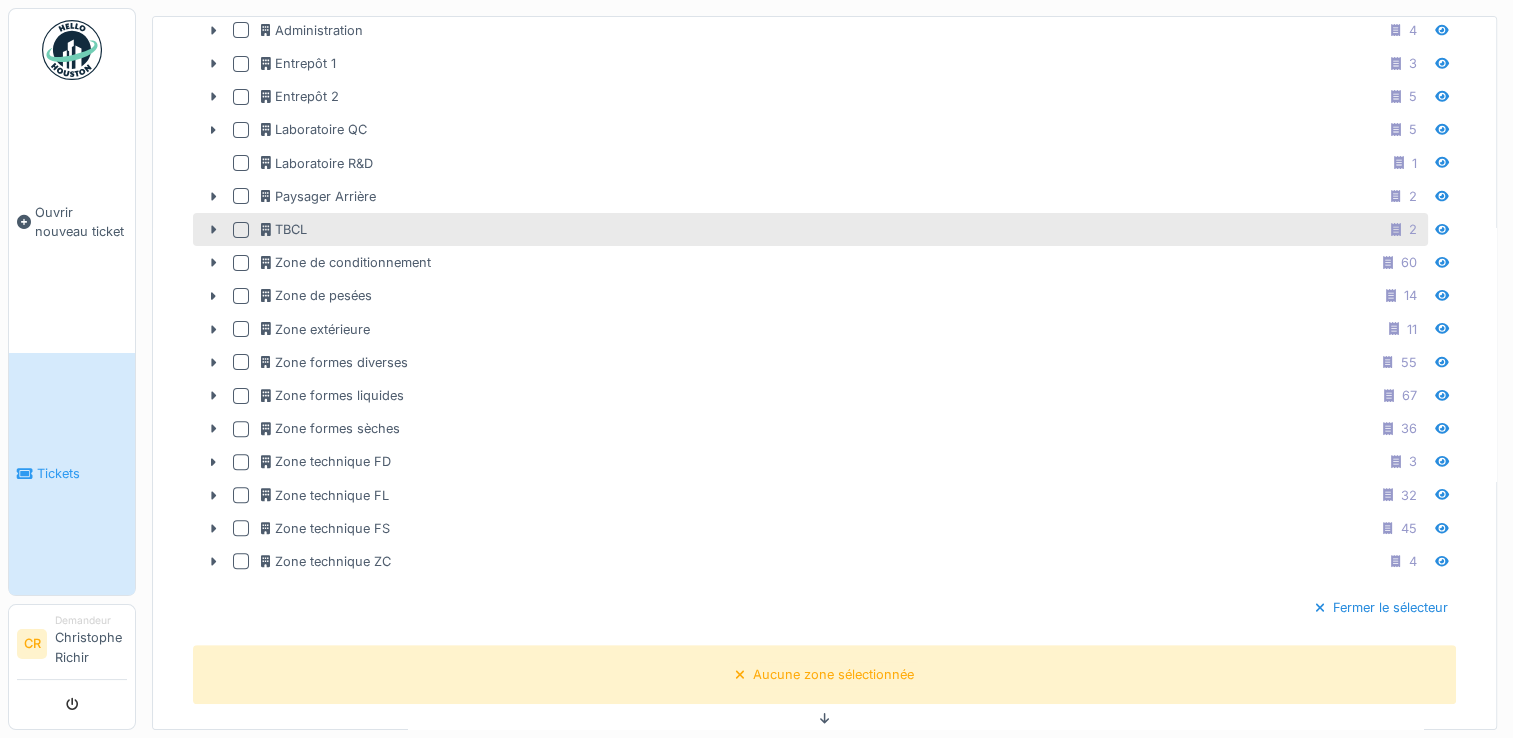 scroll, scrollTop: 700, scrollLeft: 0, axis: vertical 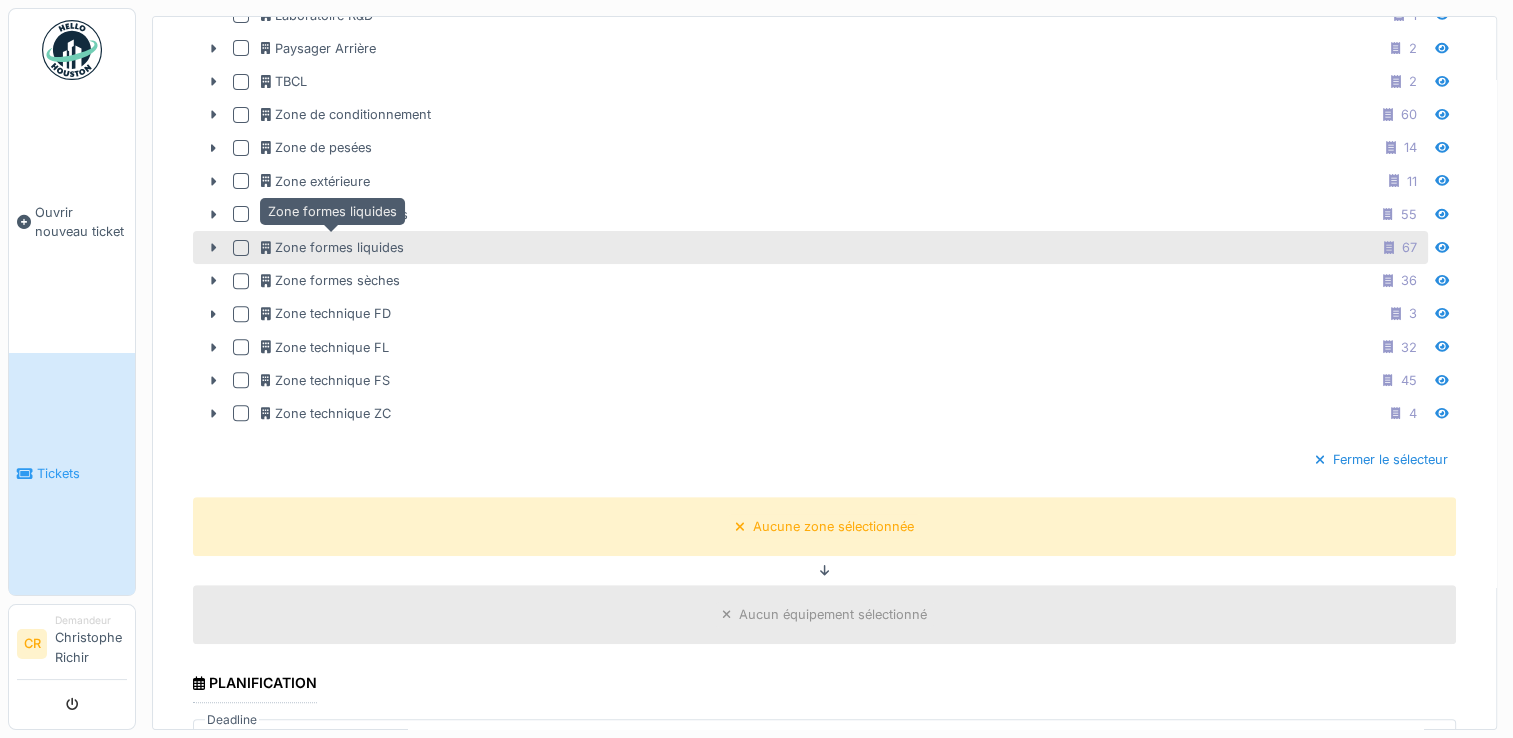 click on "Zone formes liquides" at bounding box center (332, 247) 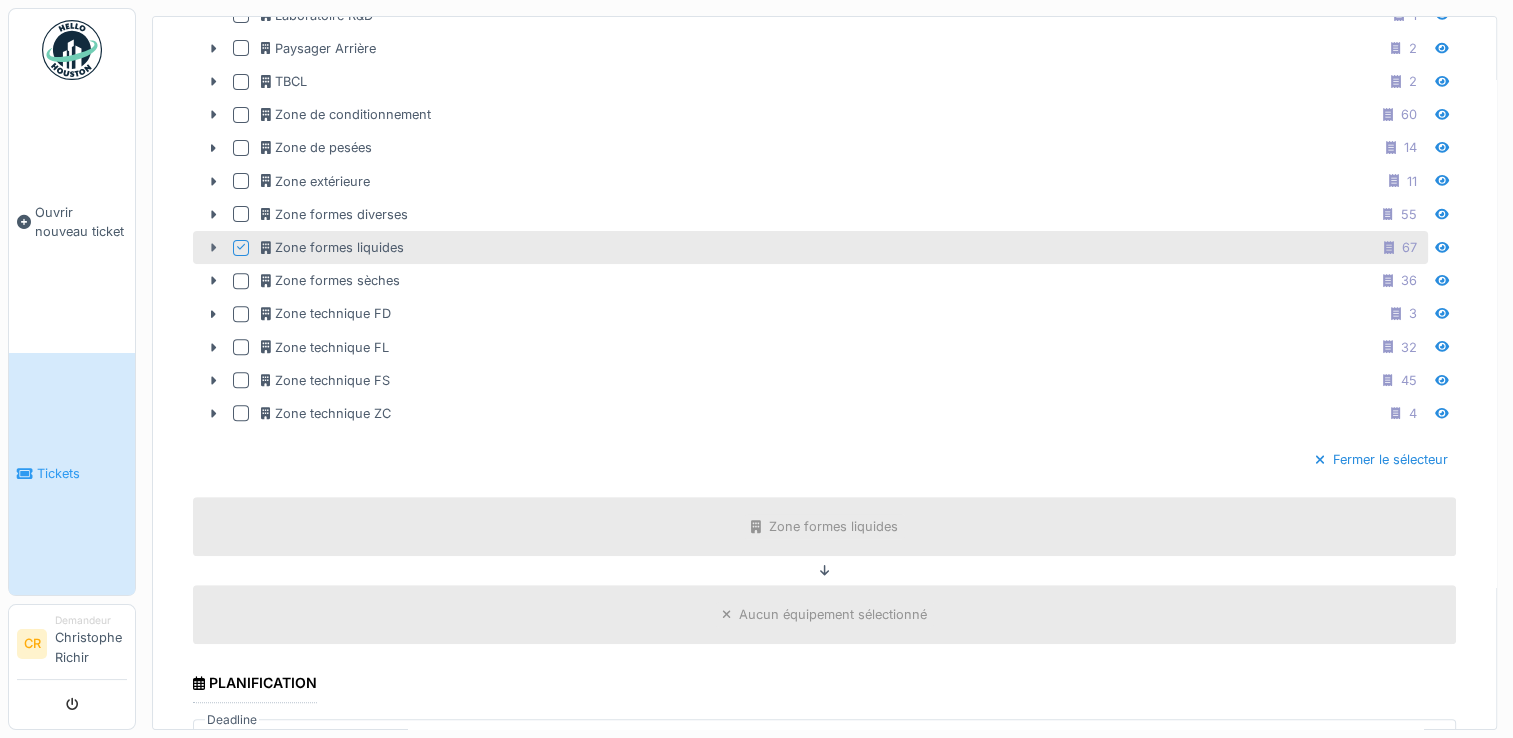 click 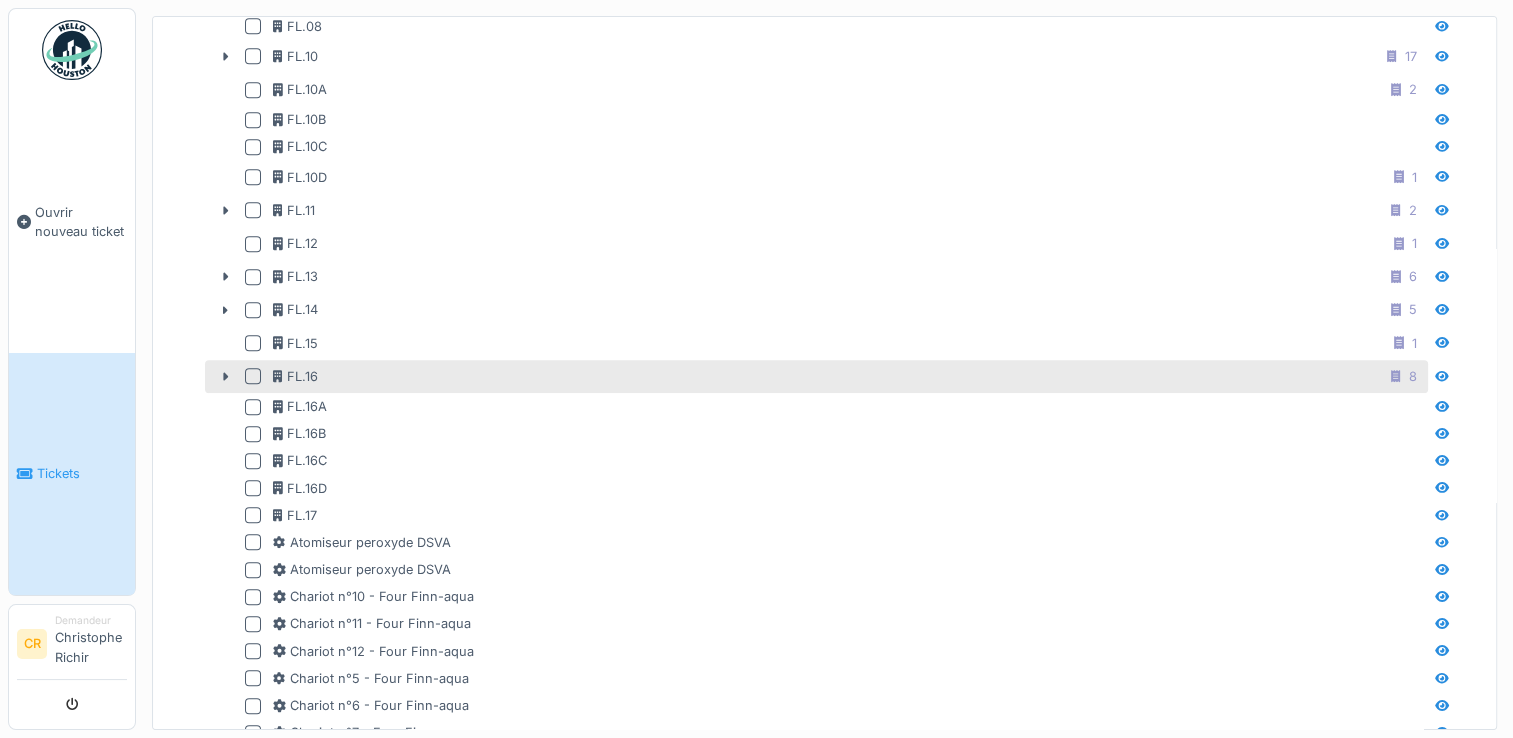 scroll, scrollTop: 1100, scrollLeft: 0, axis: vertical 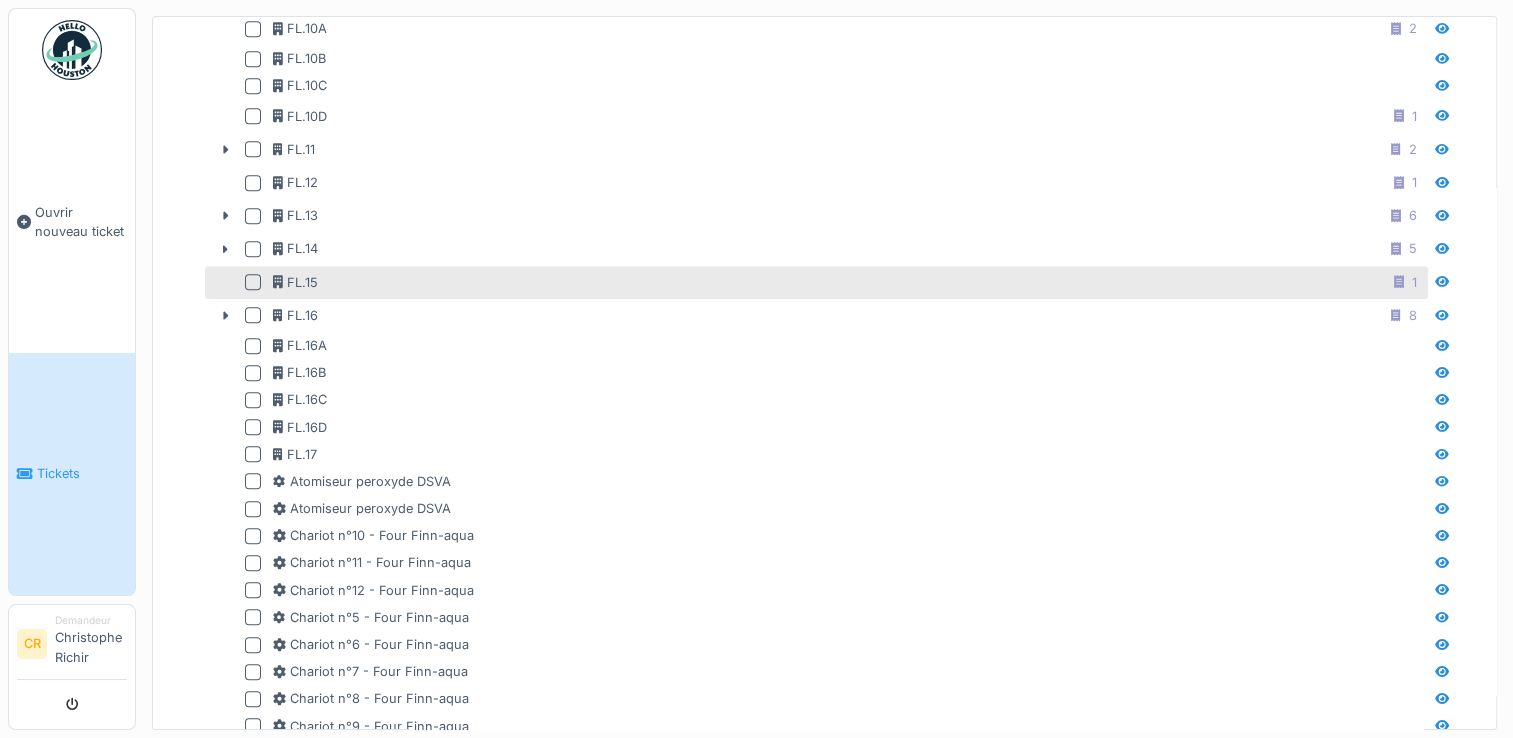 click on "FL.15 1" at bounding box center (848, 282) 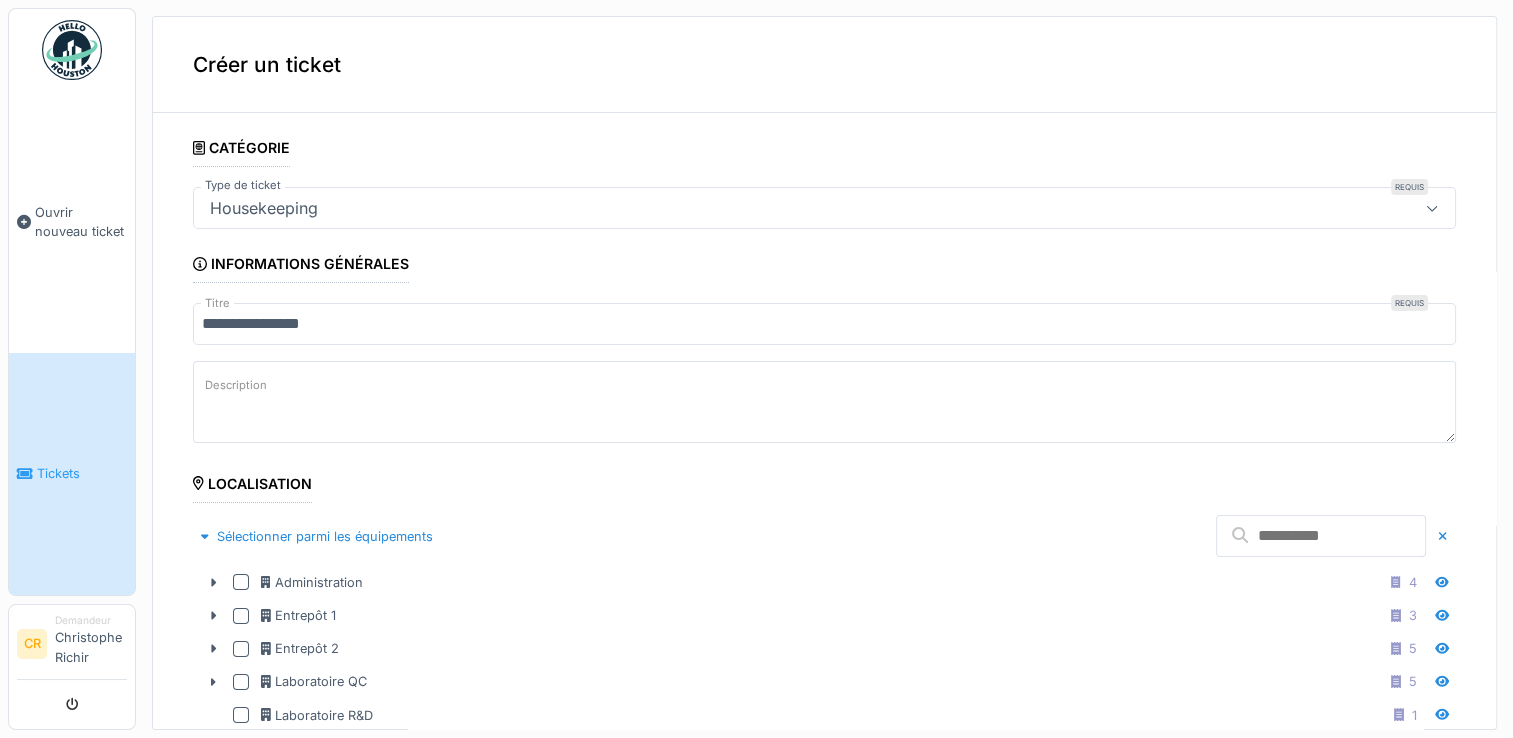 scroll, scrollTop: 0, scrollLeft: 0, axis: both 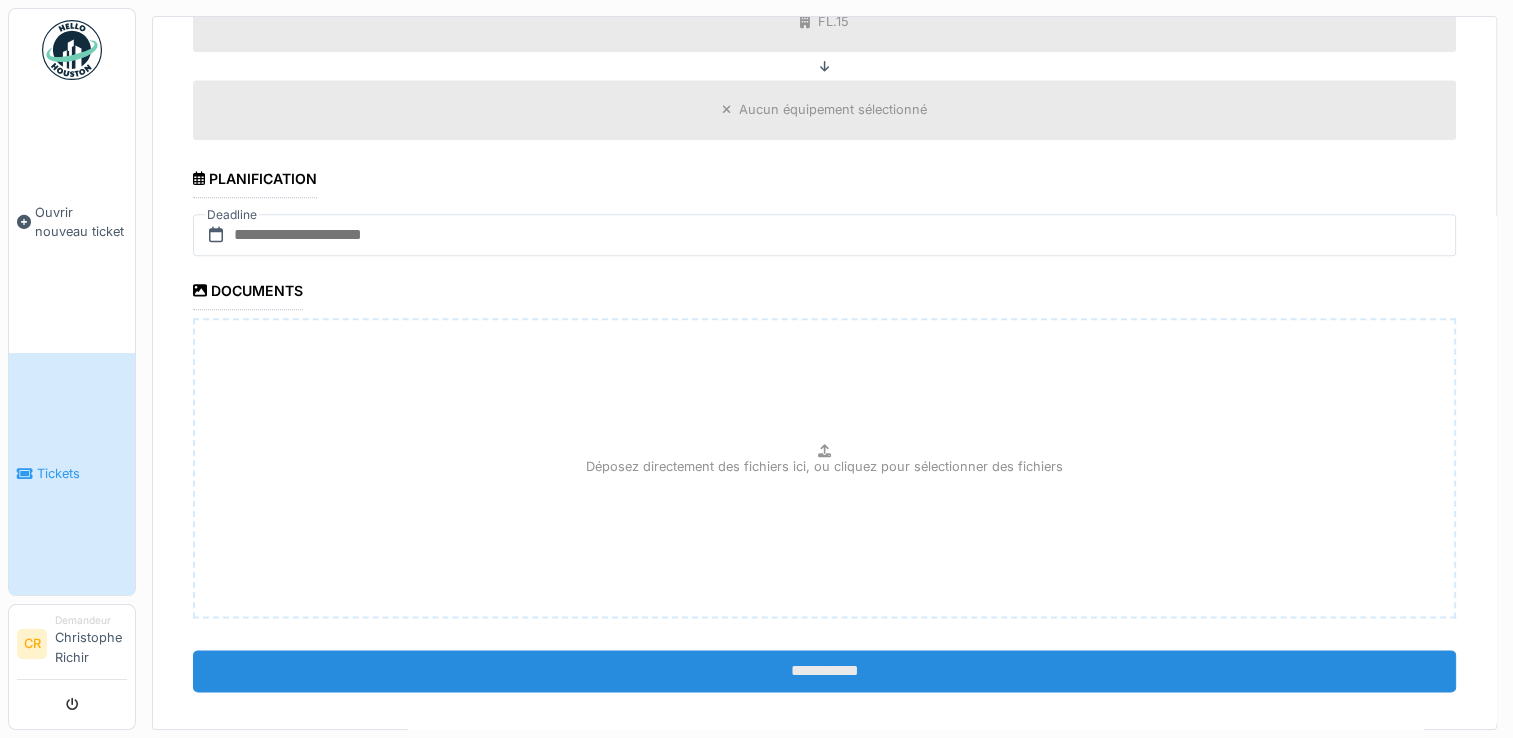 type on "**********" 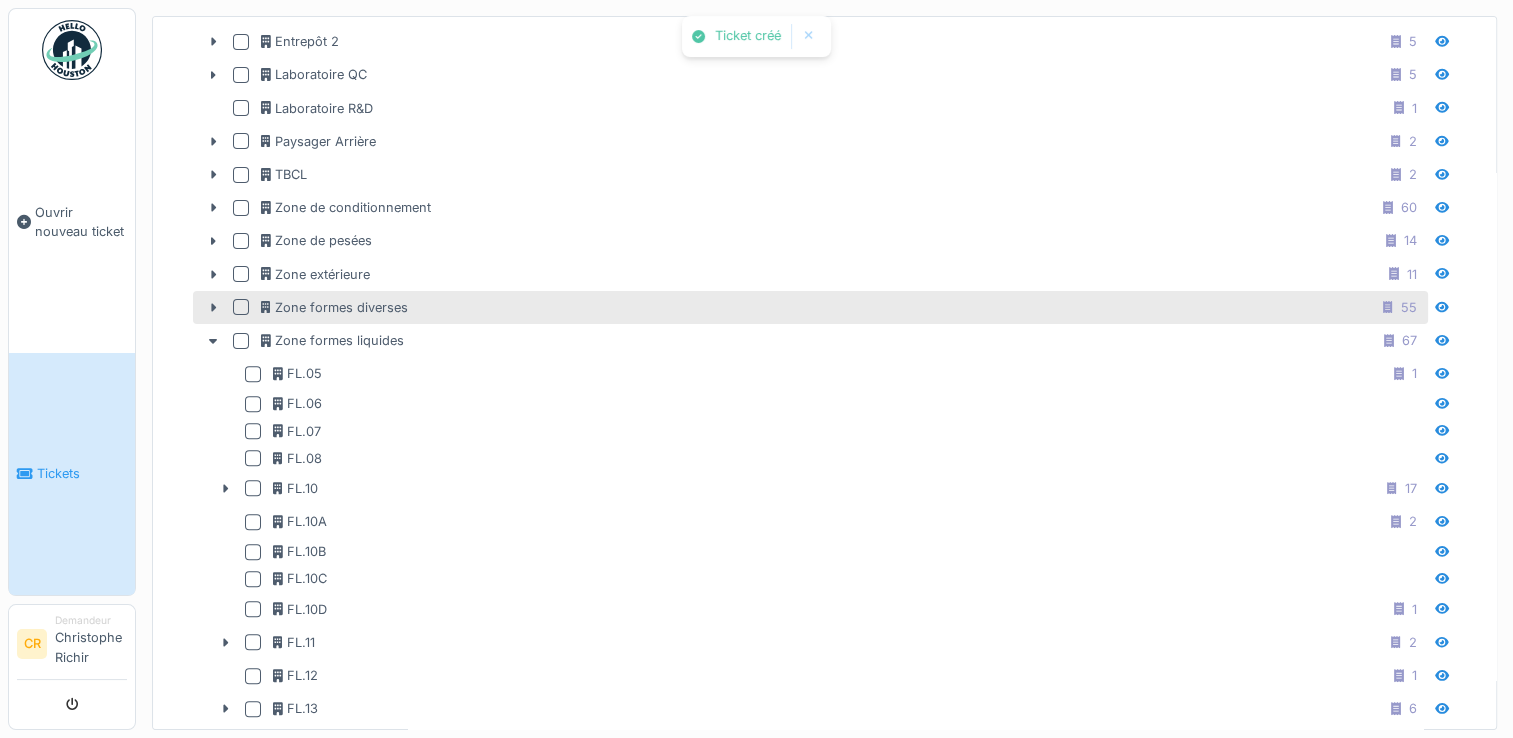 scroll, scrollTop: 342, scrollLeft: 0, axis: vertical 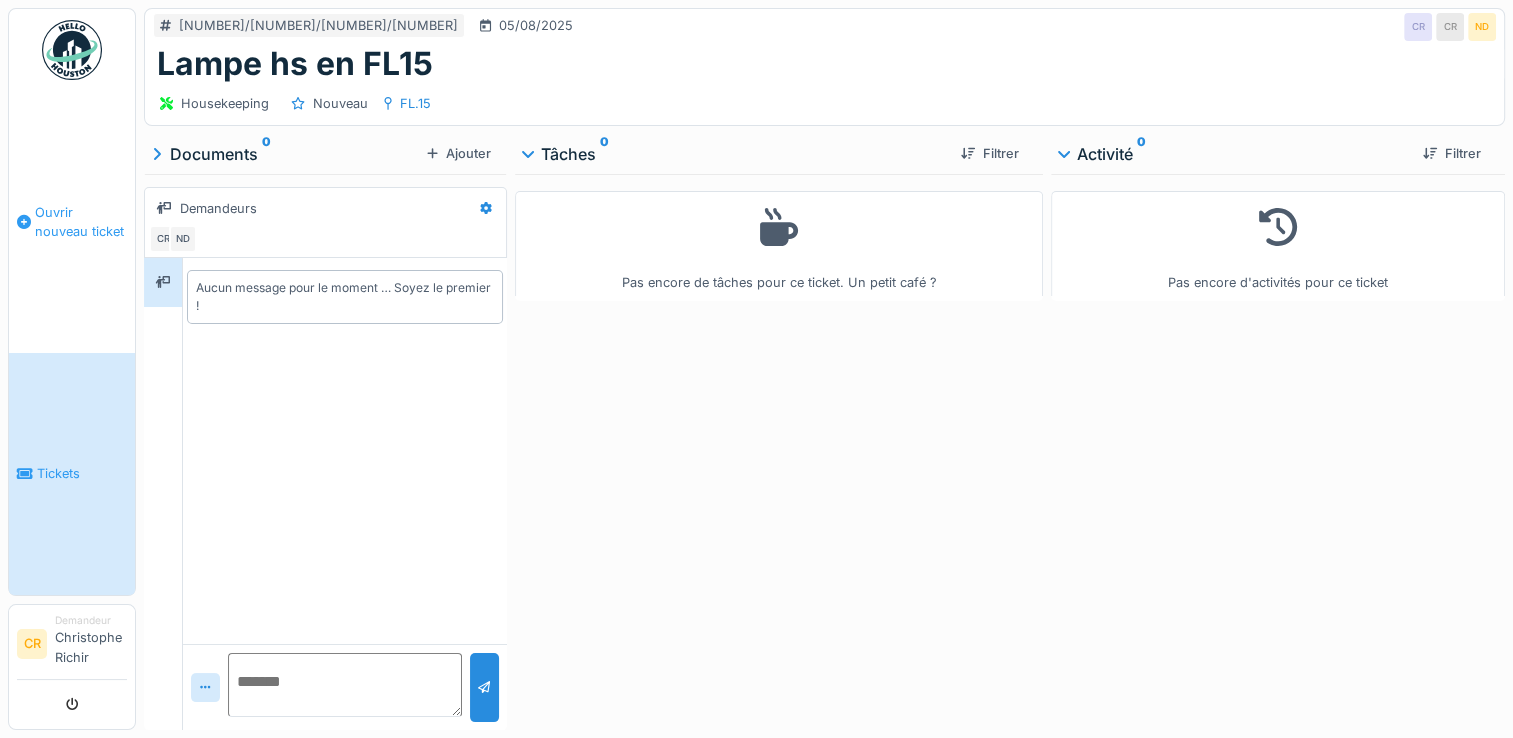 click on "Ouvrir nouveau ticket" at bounding box center [81, 222] 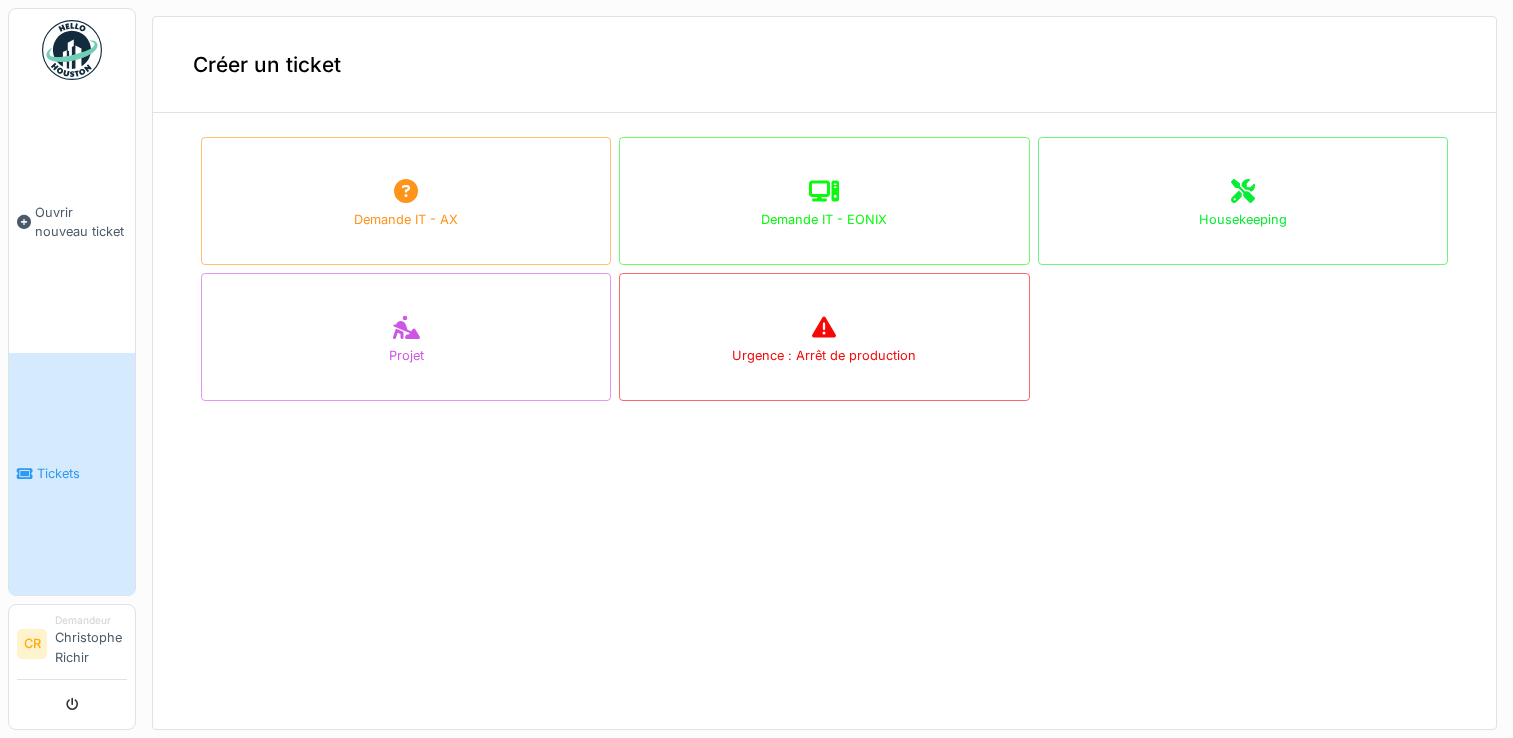 scroll, scrollTop: 0, scrollLeft: 0, axis: both 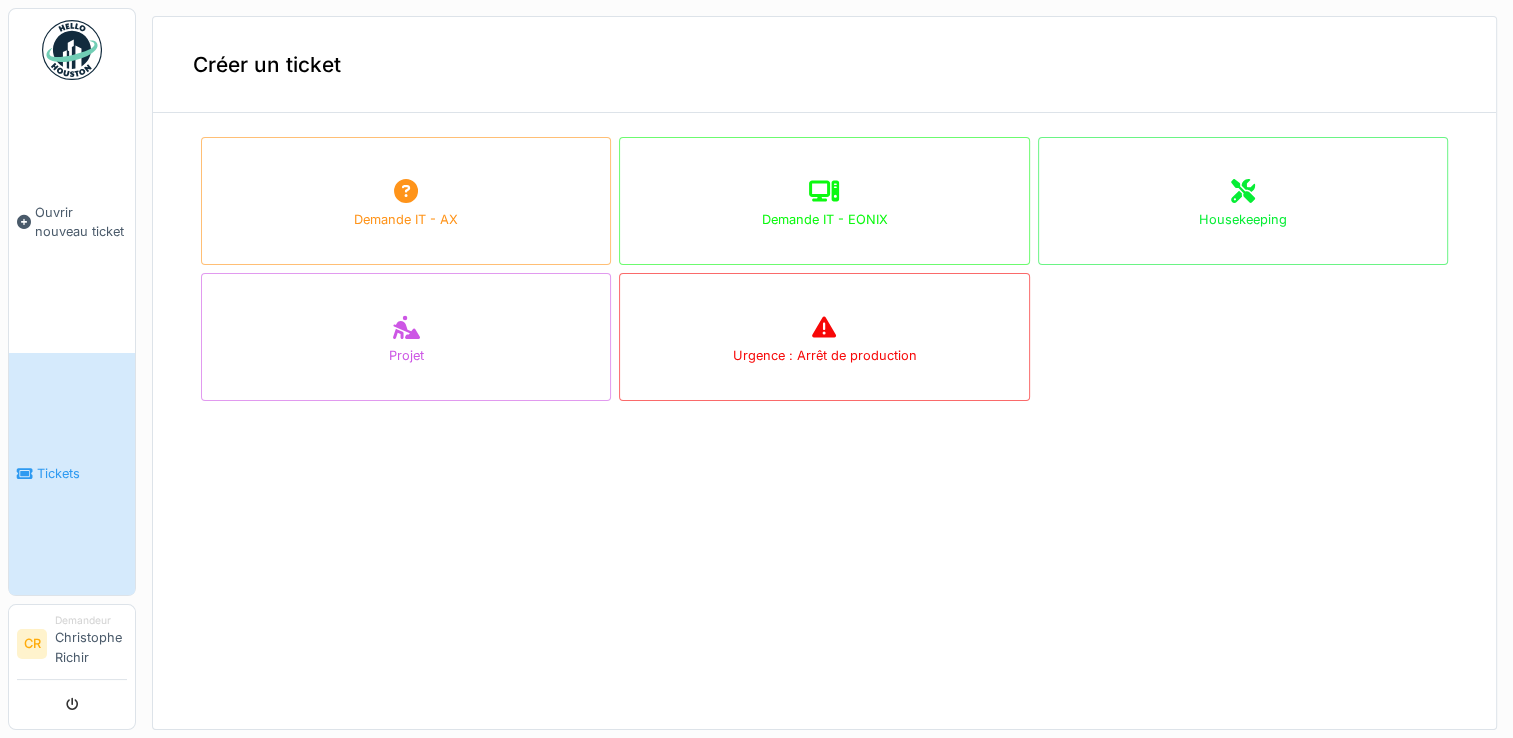 click on "Tickets" at bounding box center [72, 474] 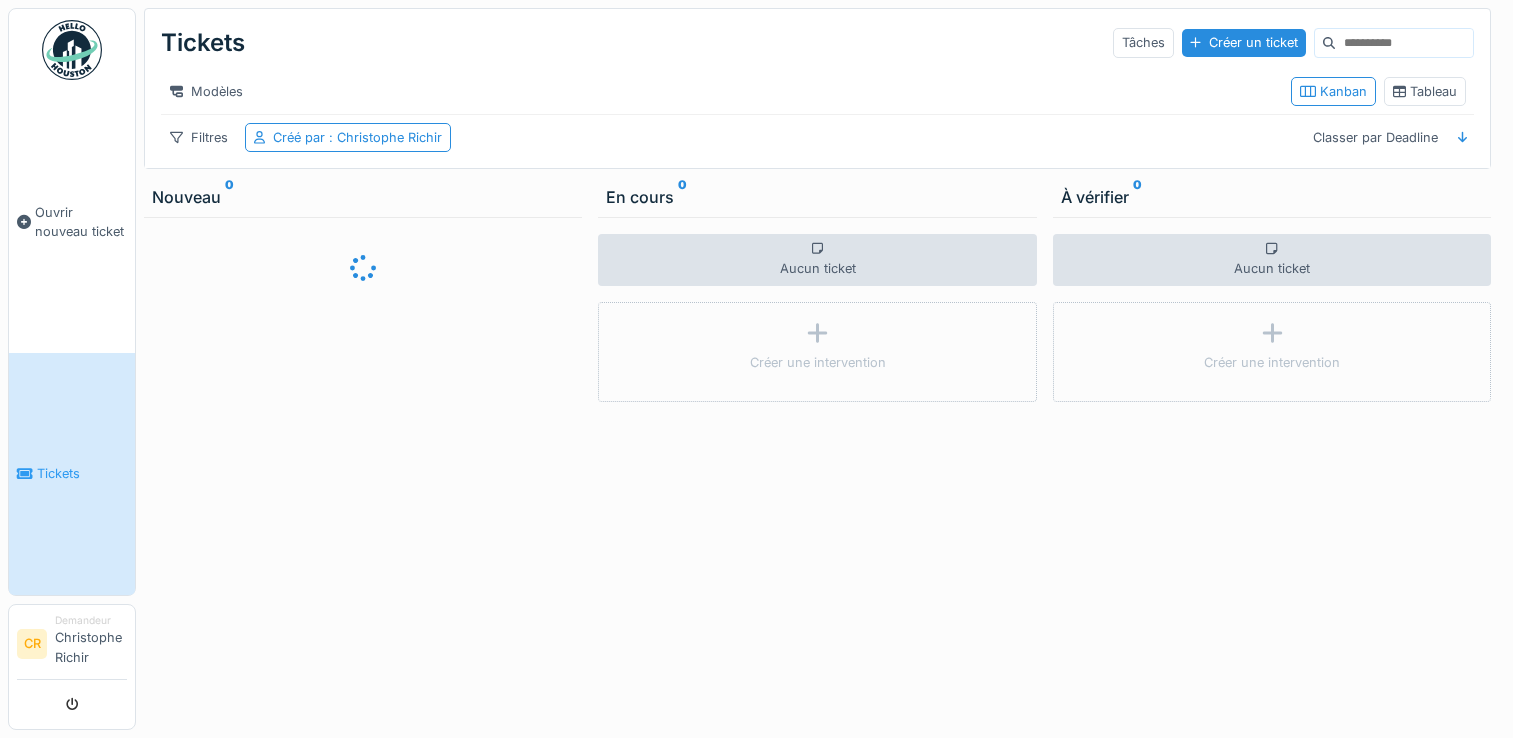 scroll, scrollTop: 0, scrollLeft: 0, axis: both 